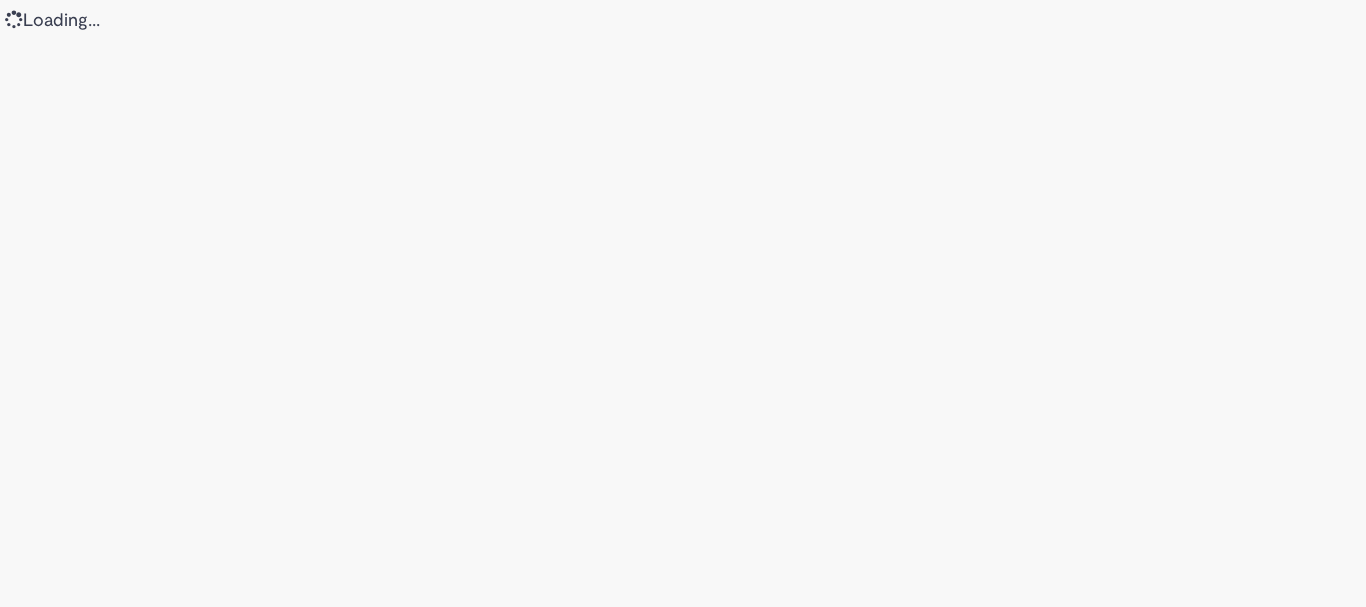 scroll, scrollTop: 0, scrollLeft: 0, axis: both 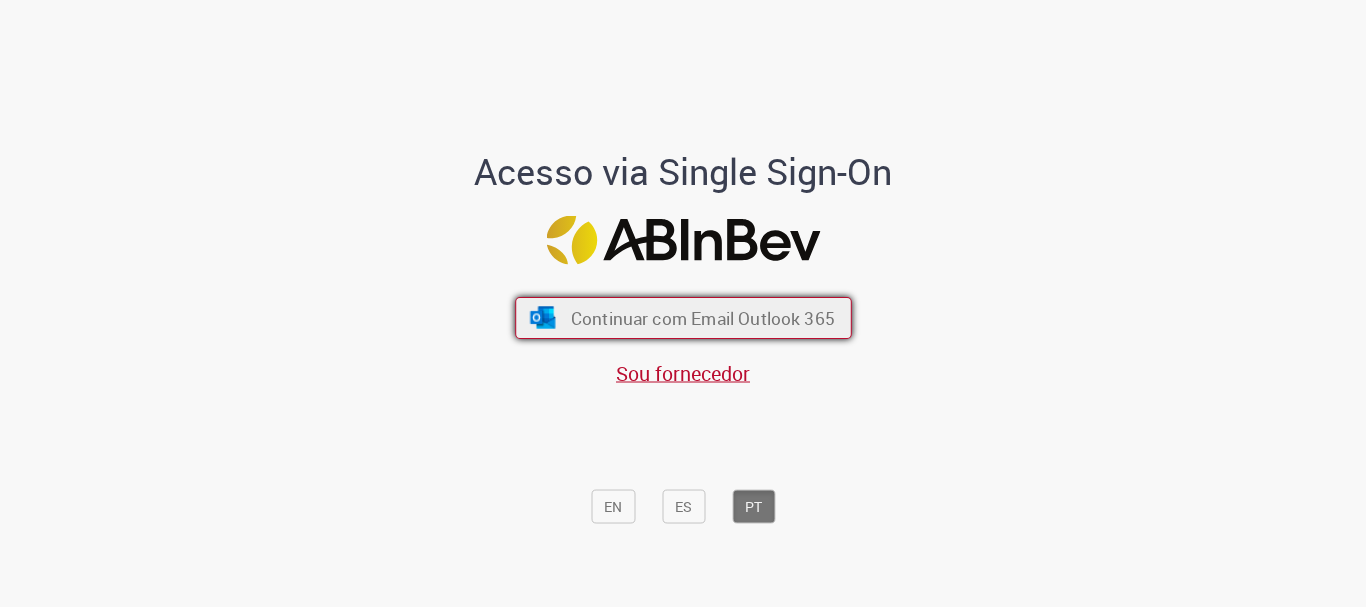click on "Continuar com Email Outlook 365" at bounding box center (702, 318) 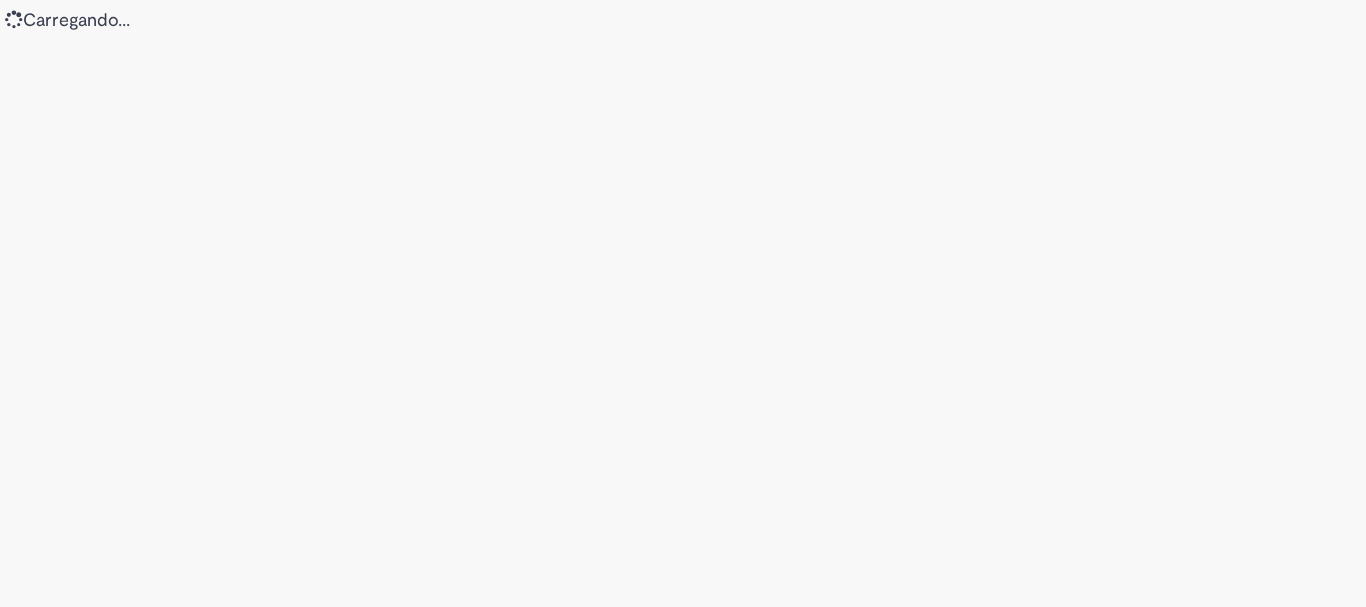 scroll, scrollTop: 0, scrollLeft: 0, axis: both 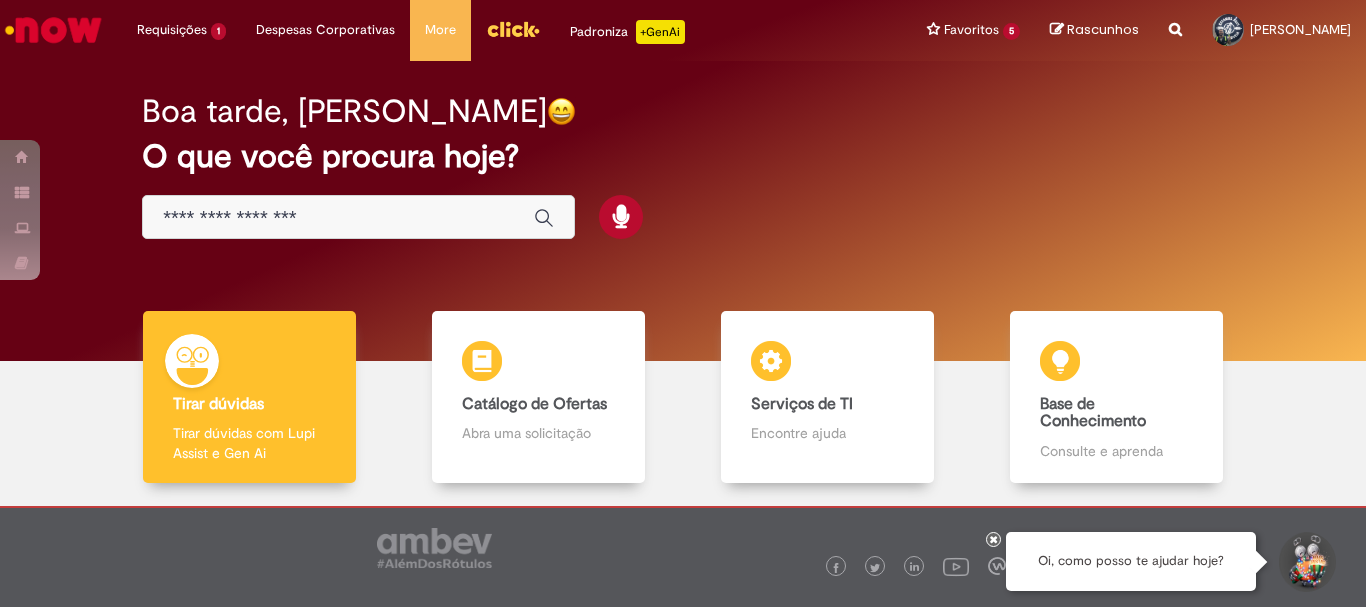 click at bounding box center [338, 218] 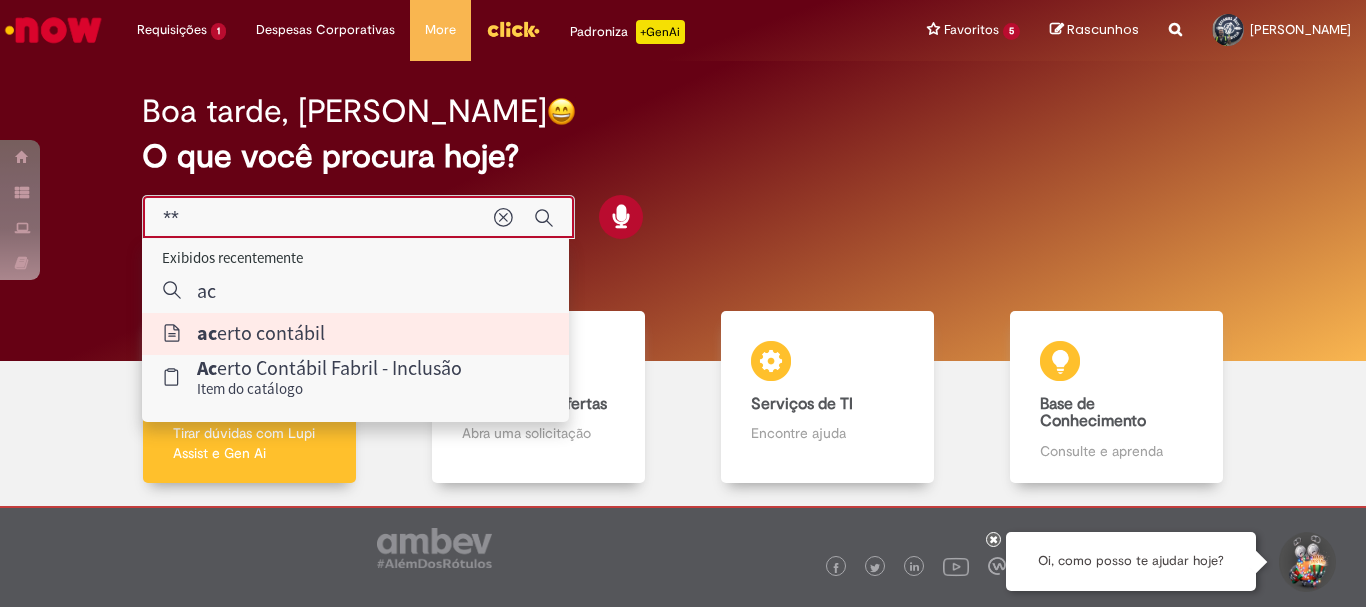 type on "**********" 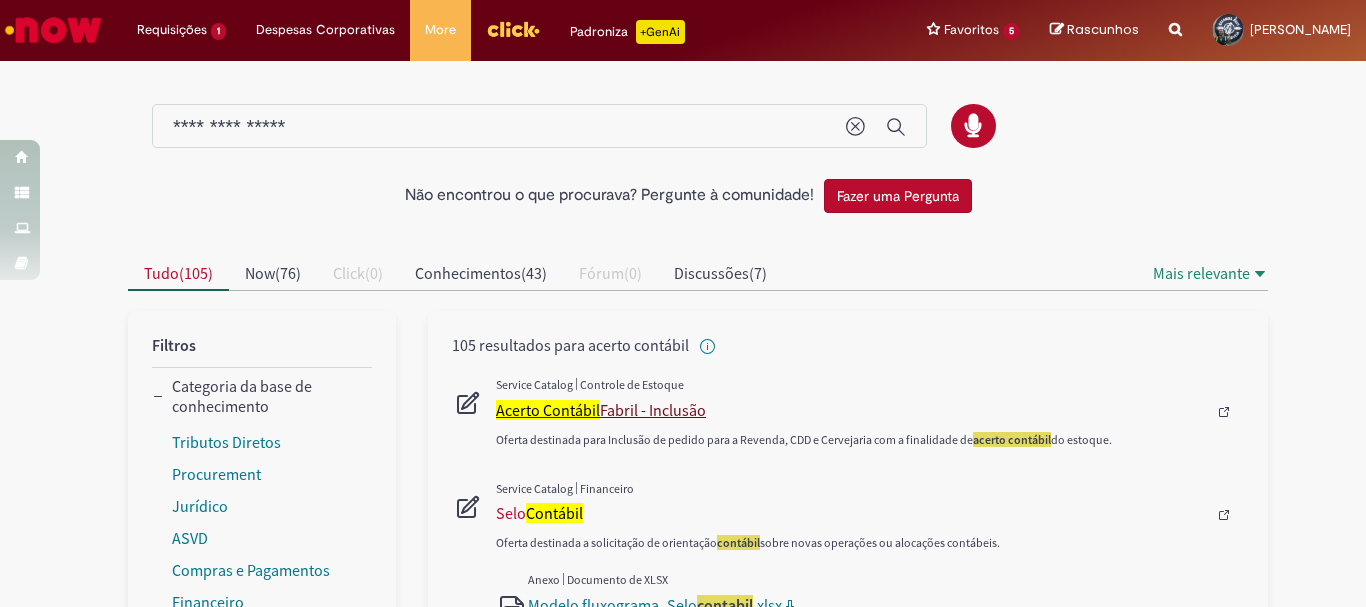 click on "Acerto Contábil" at bounding box center [548, 410] 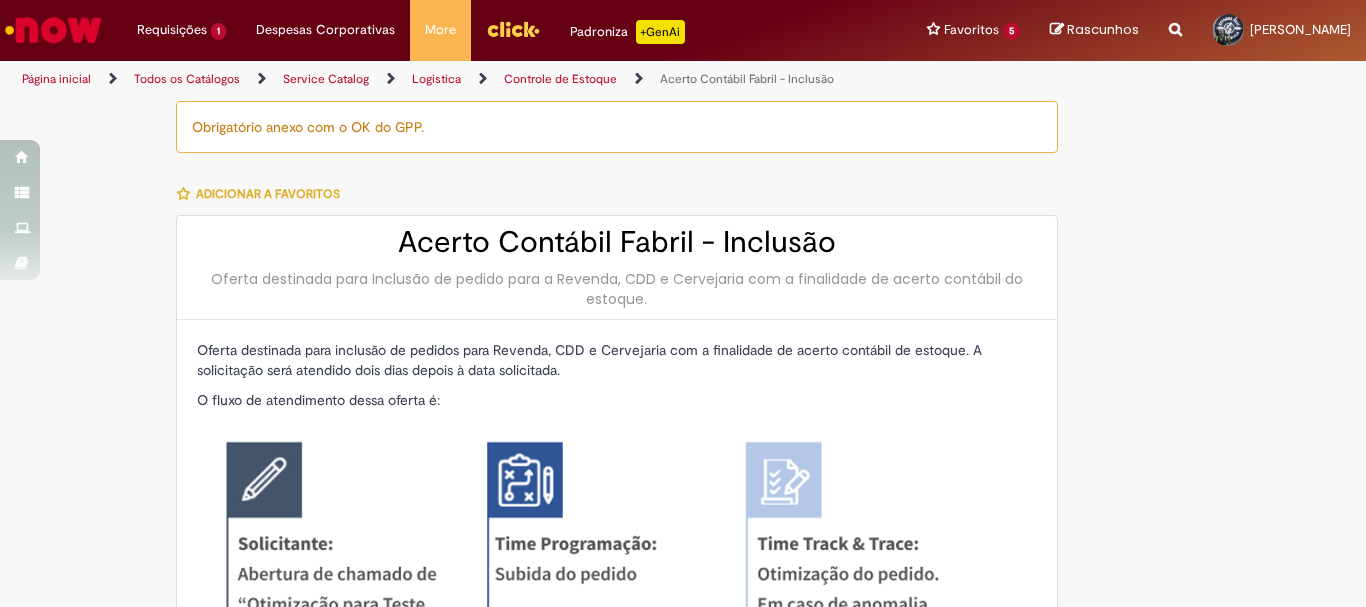 type on "********" 